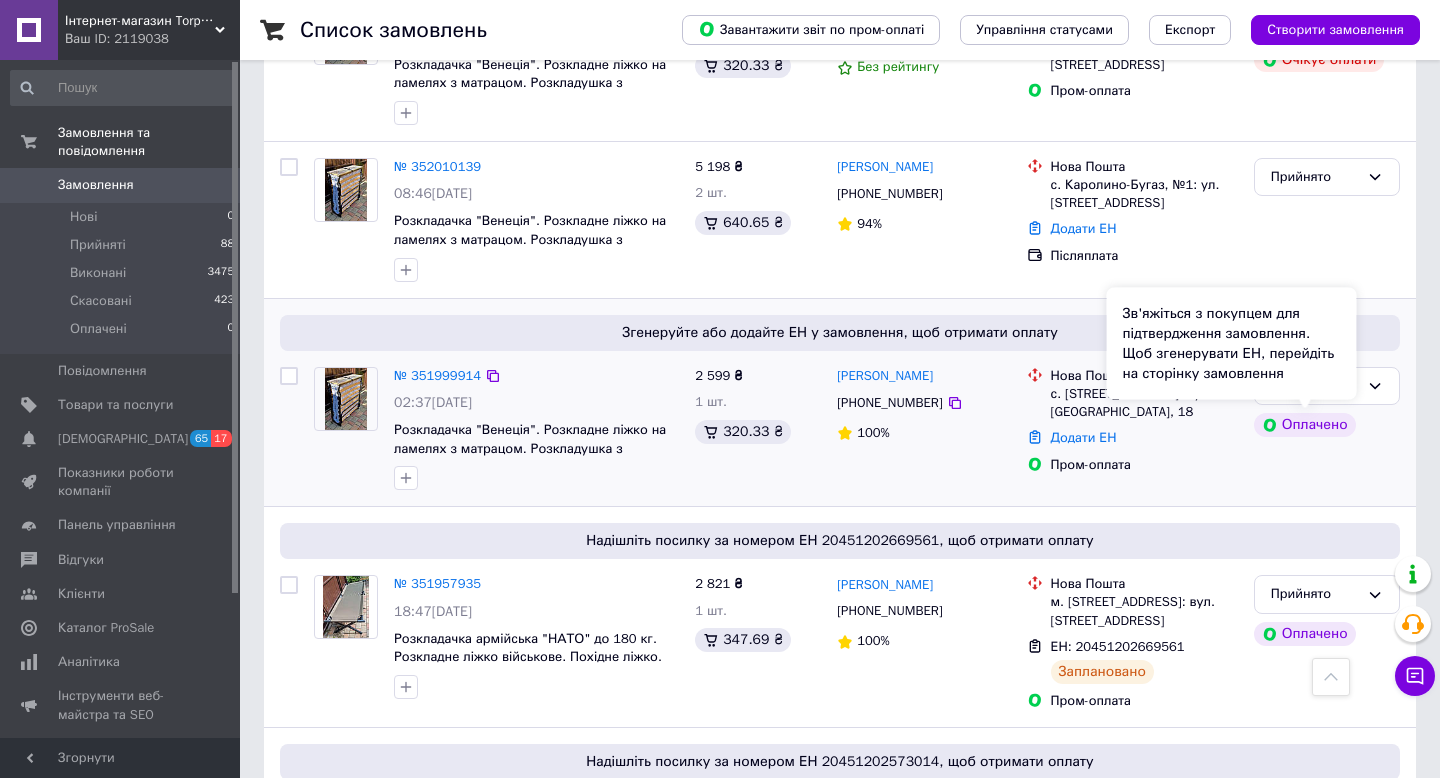 scroll, scrollTop: 442, scrollLeft: 0, axis: vertical 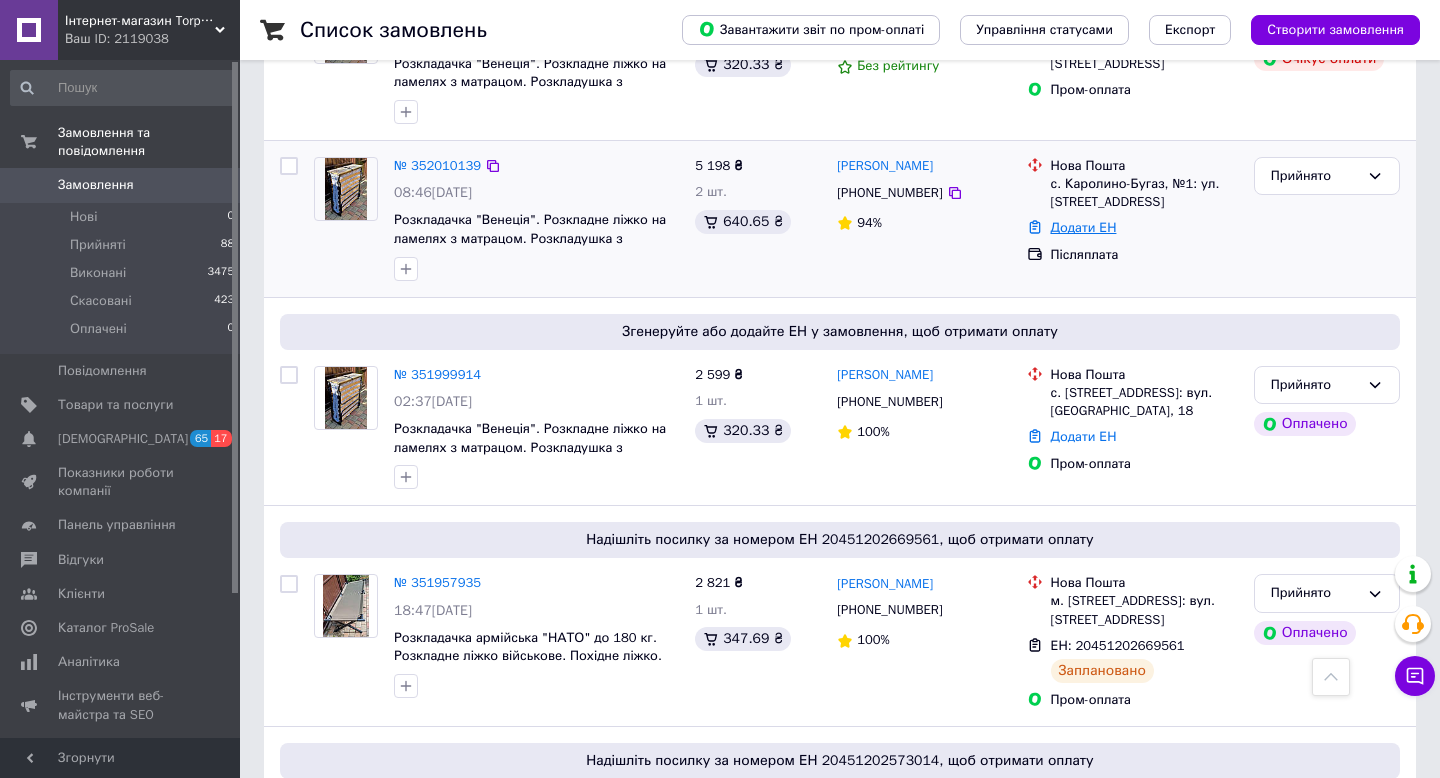 click on "Додати ЕН" at bounding box center [1084, 227] 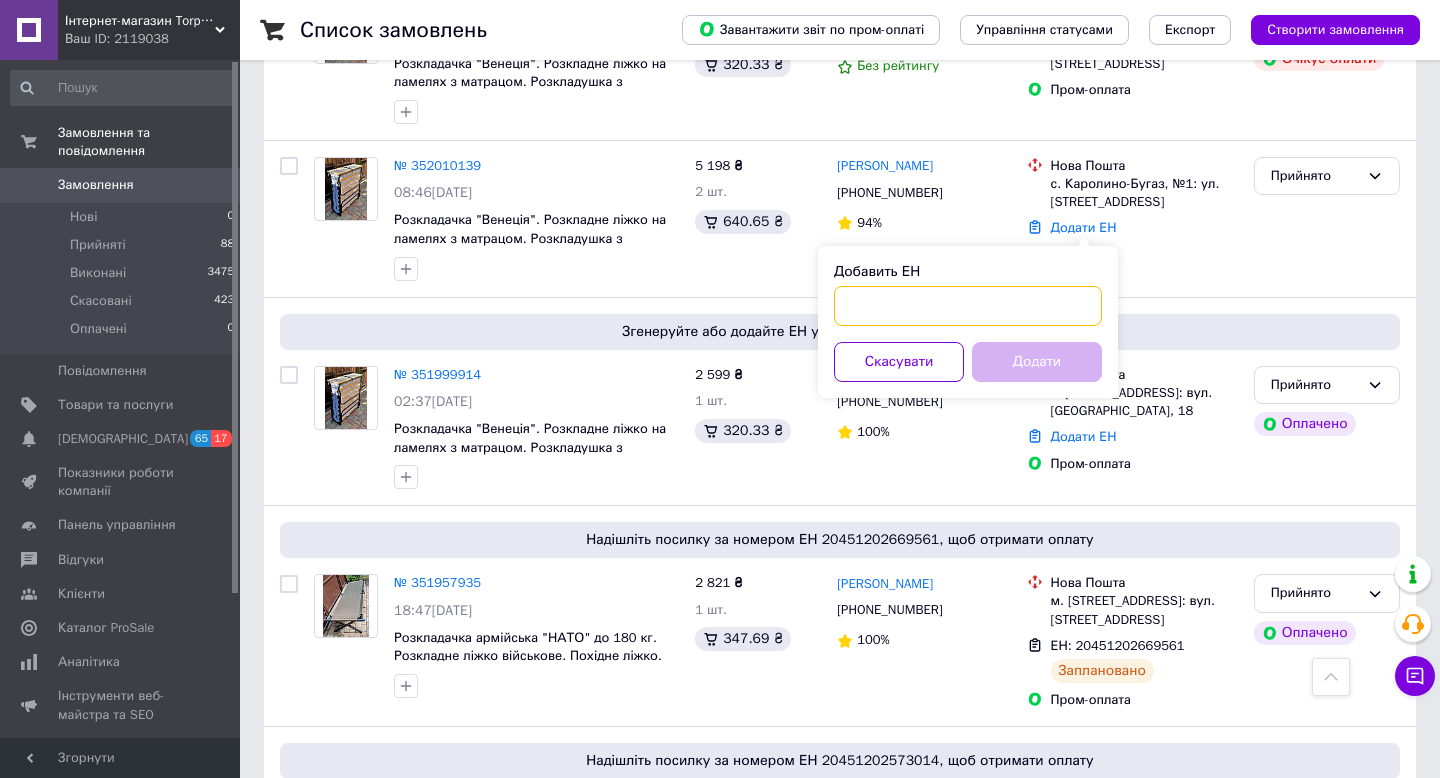 click on "Добавить ЕН" at bounding box center [968, 306] 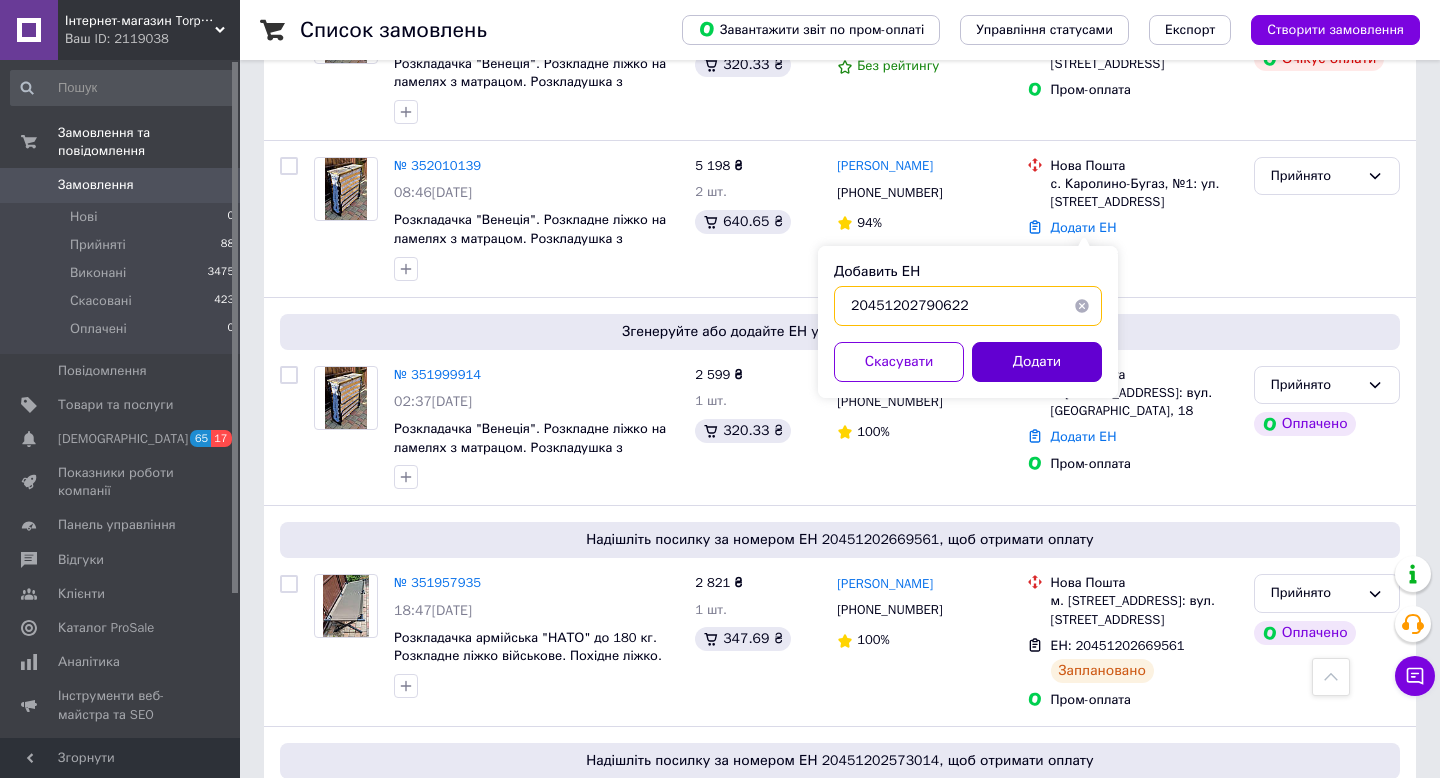 type on "20451202790622" 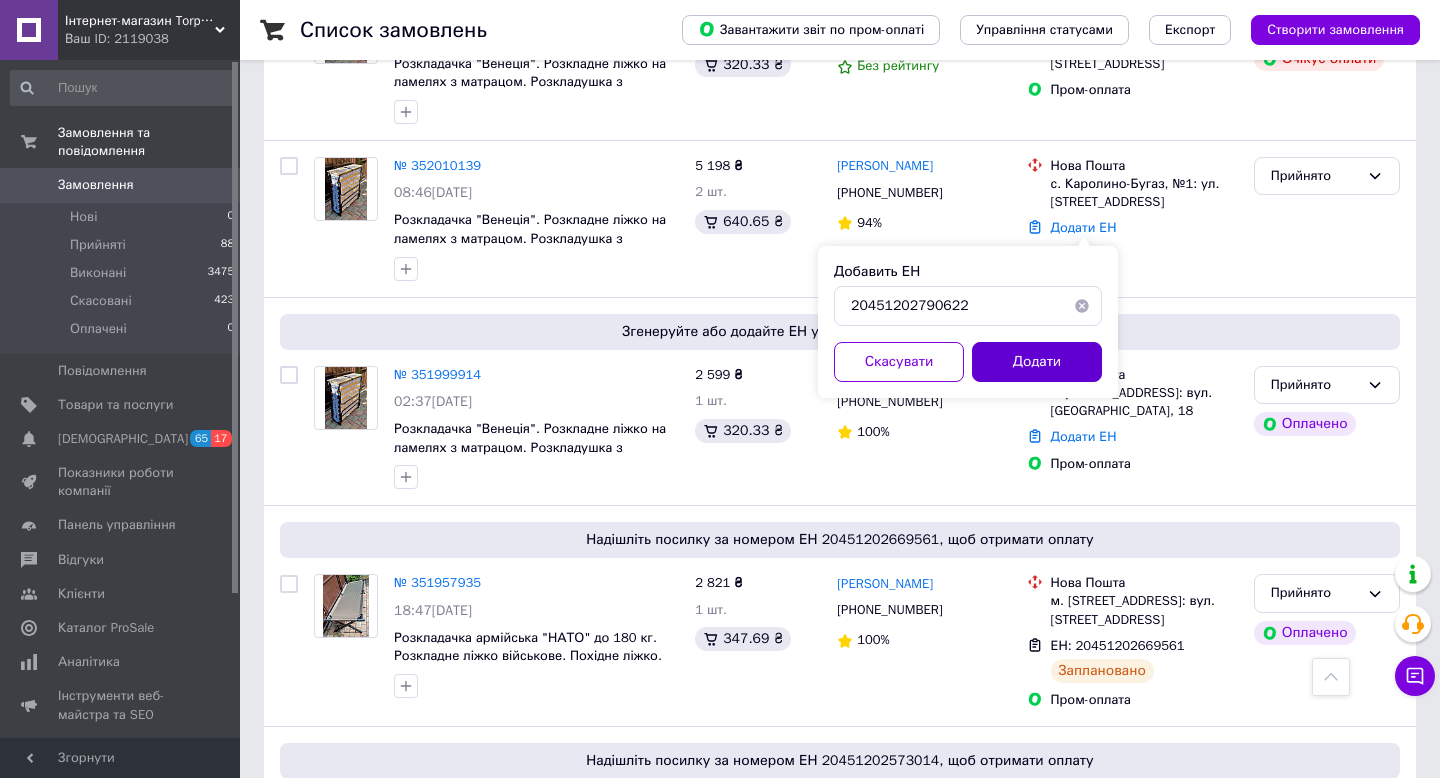 click on "Додати" at bounding box center [1037, 362] 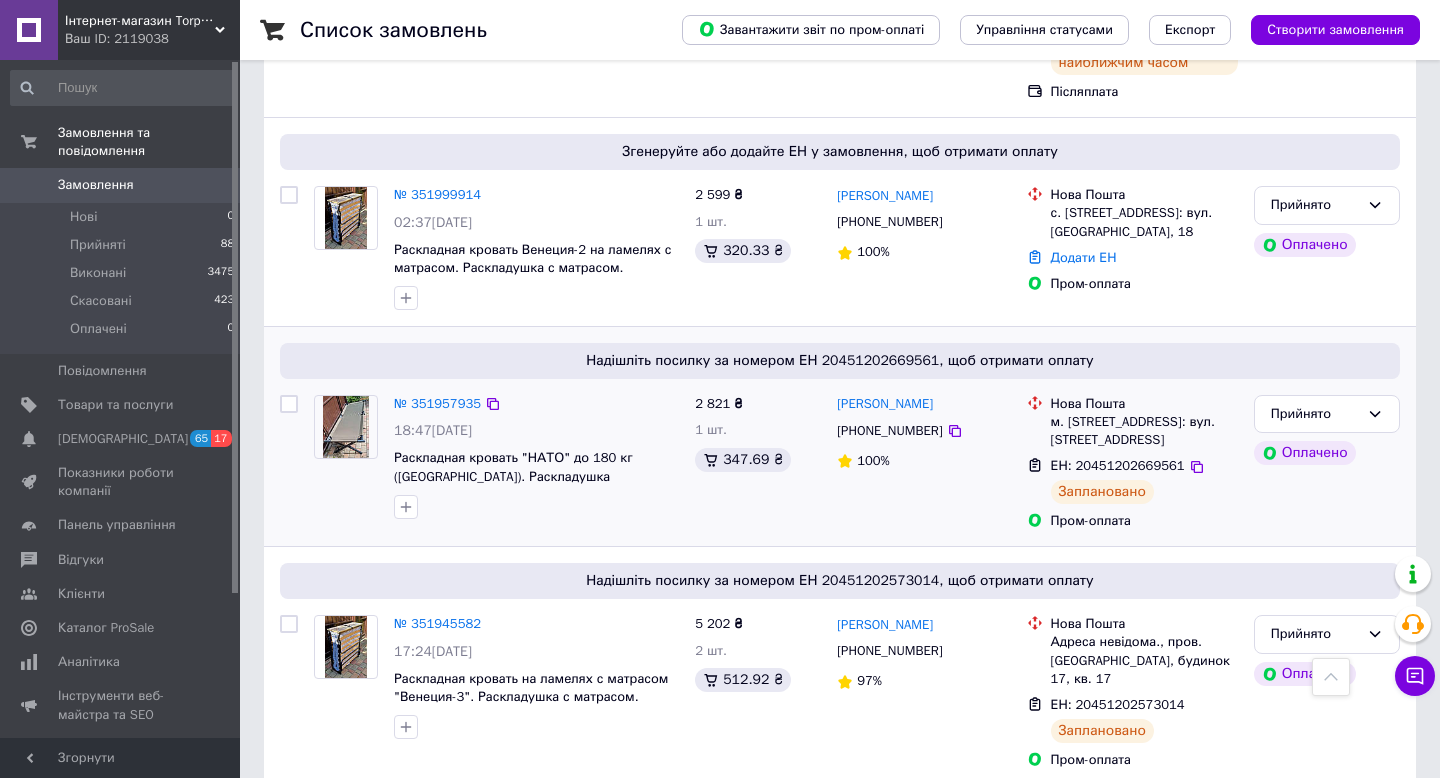 scroll, scrollTop: 660, scrollLeft: 0, axis: vertical 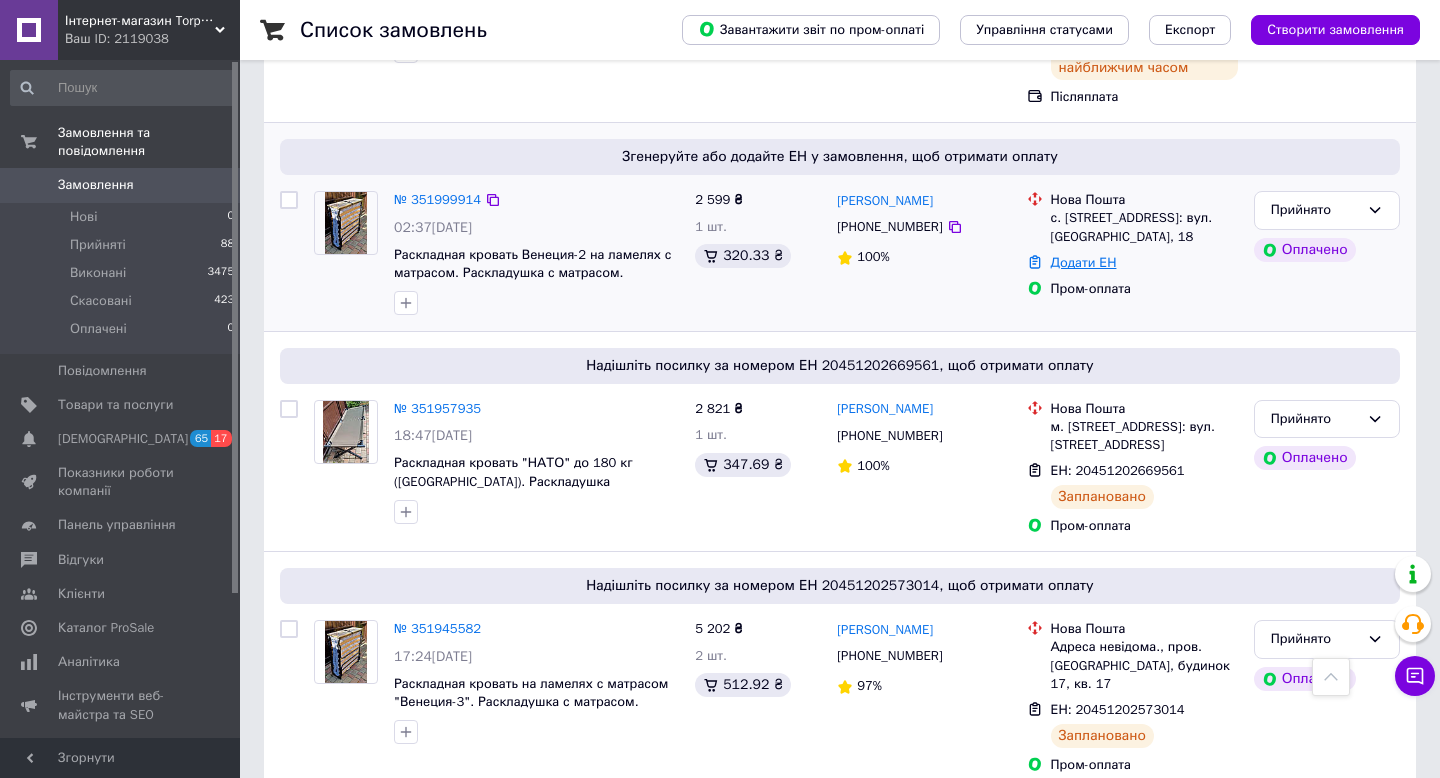 click on "Додати ЕН" at bounding box center (1084, 262) 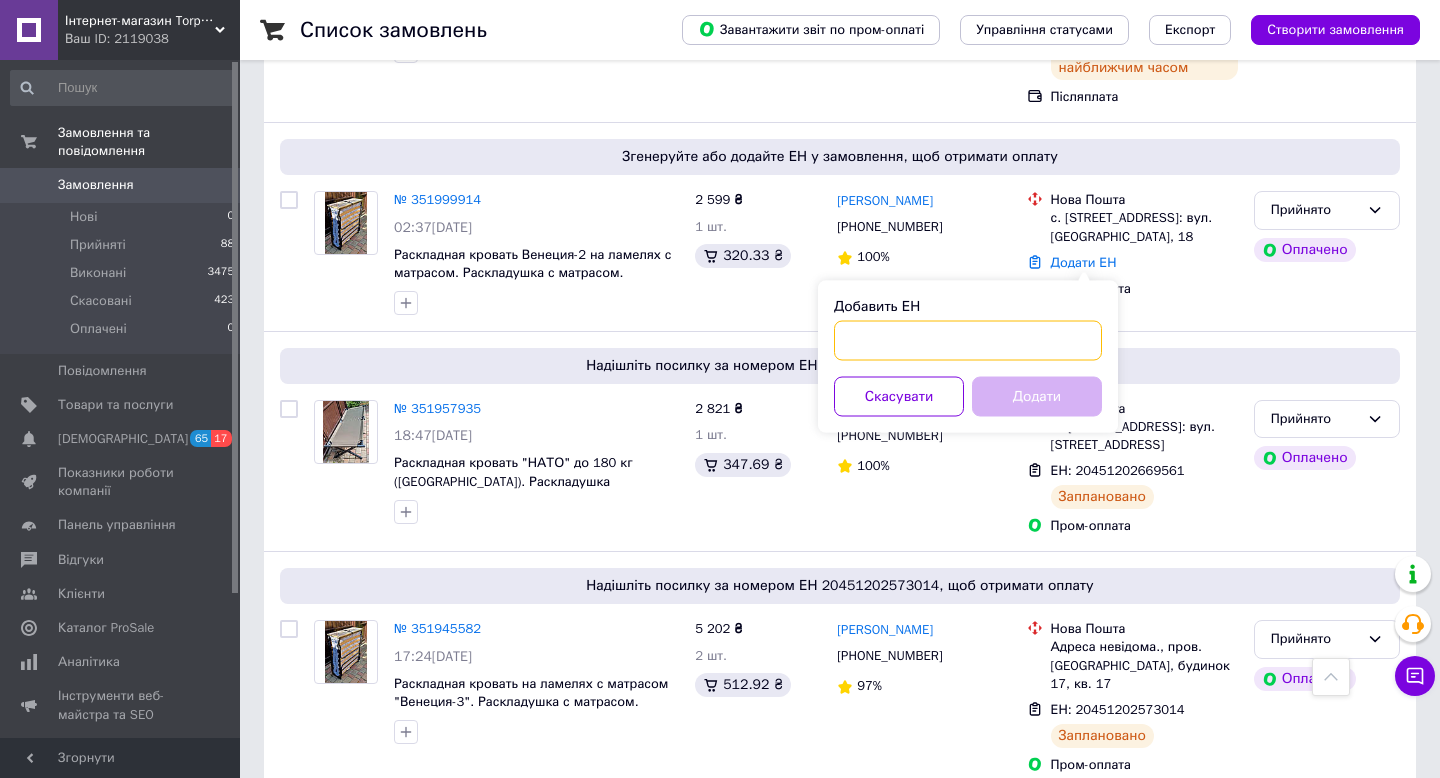 click on "Добавить ЕН" at bounding box center [968, 341] 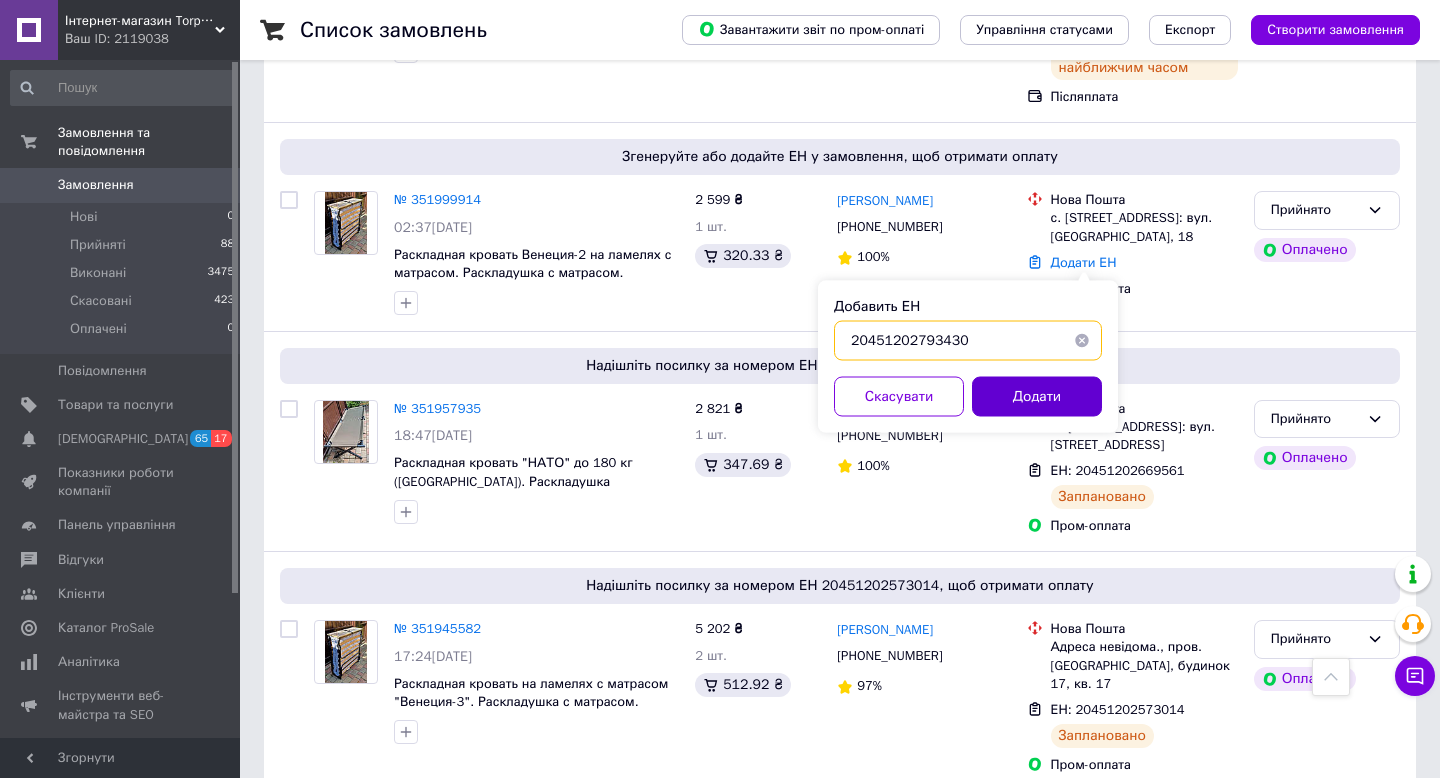 type on "20451202793430" 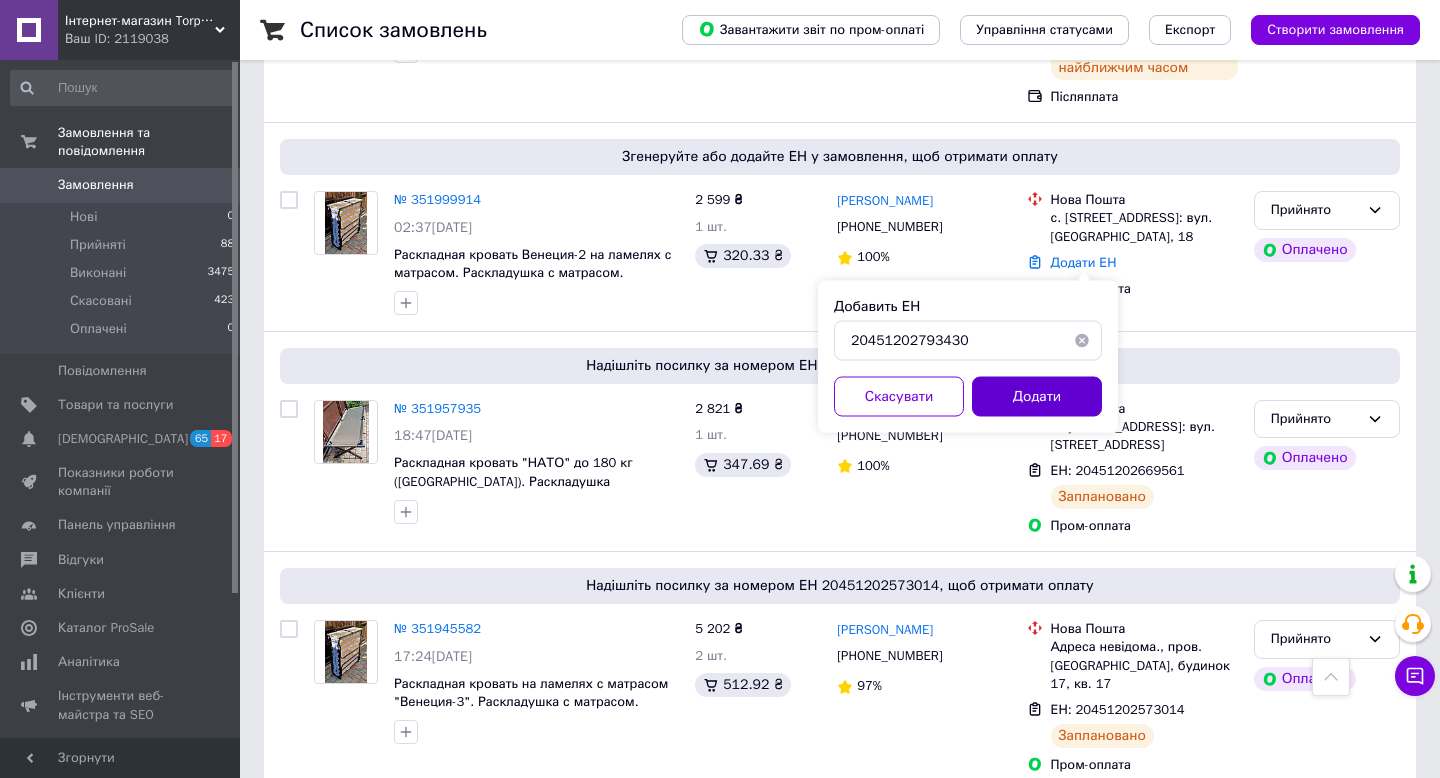 click on "Додати" at bounding box center (1037, 397) 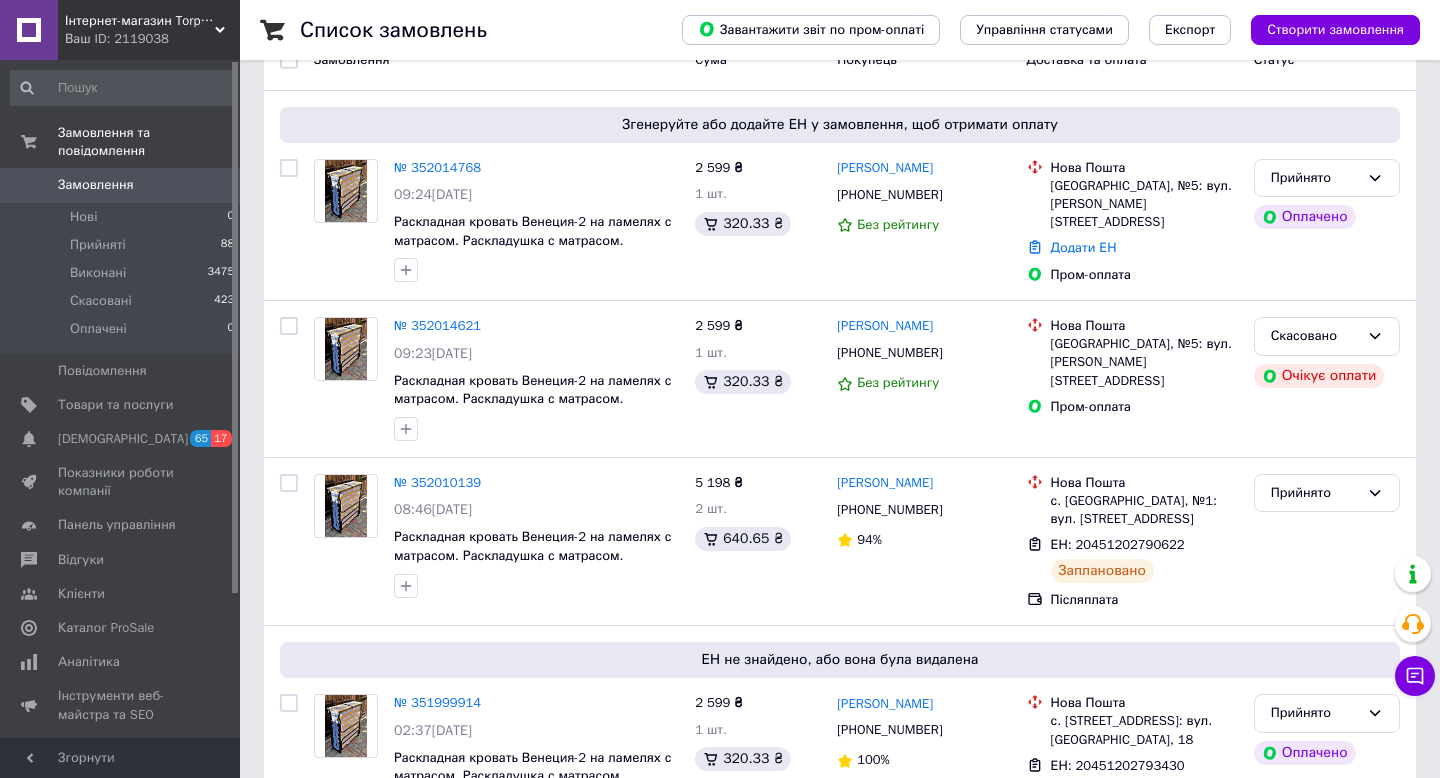 scroll, scrollTop: 118, scrollLeft: 0, axis: vertical 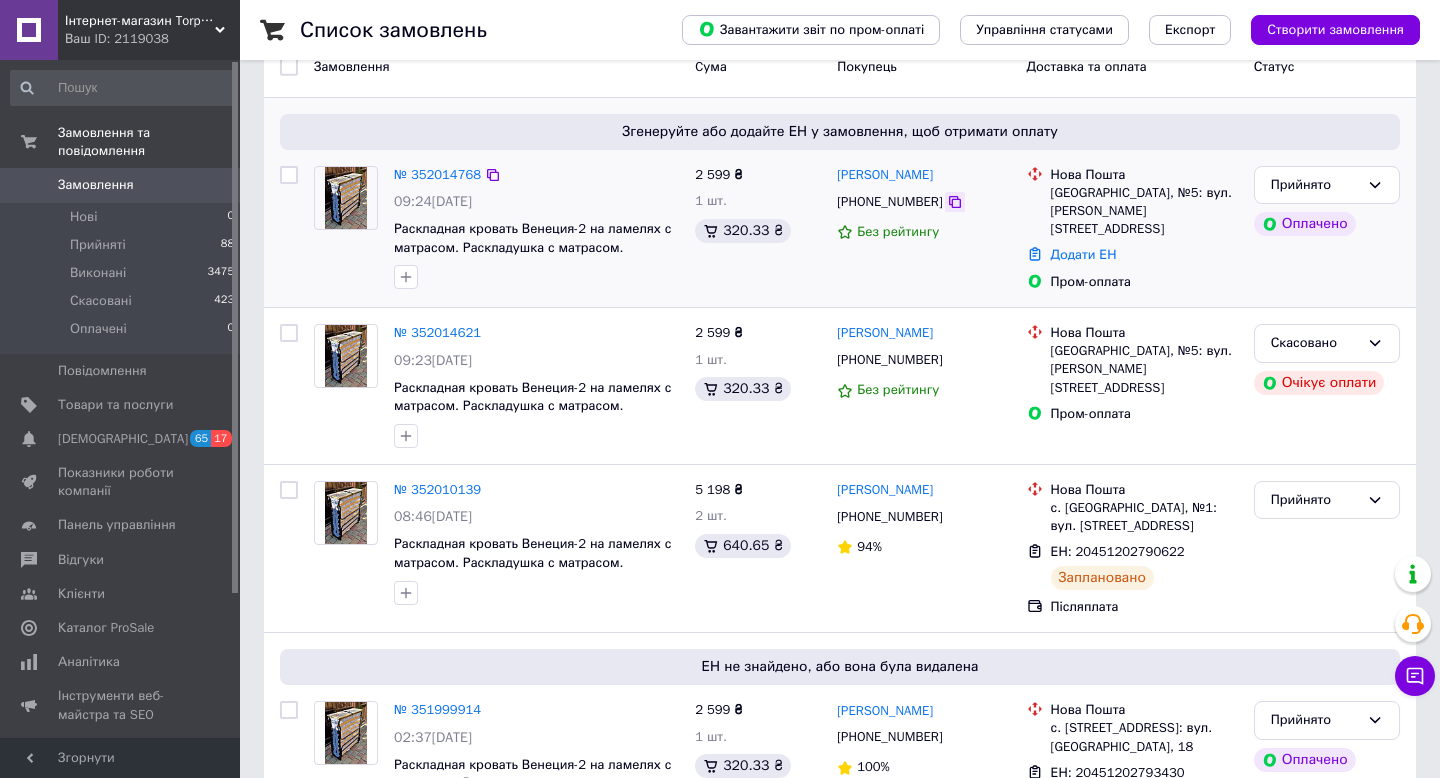 click 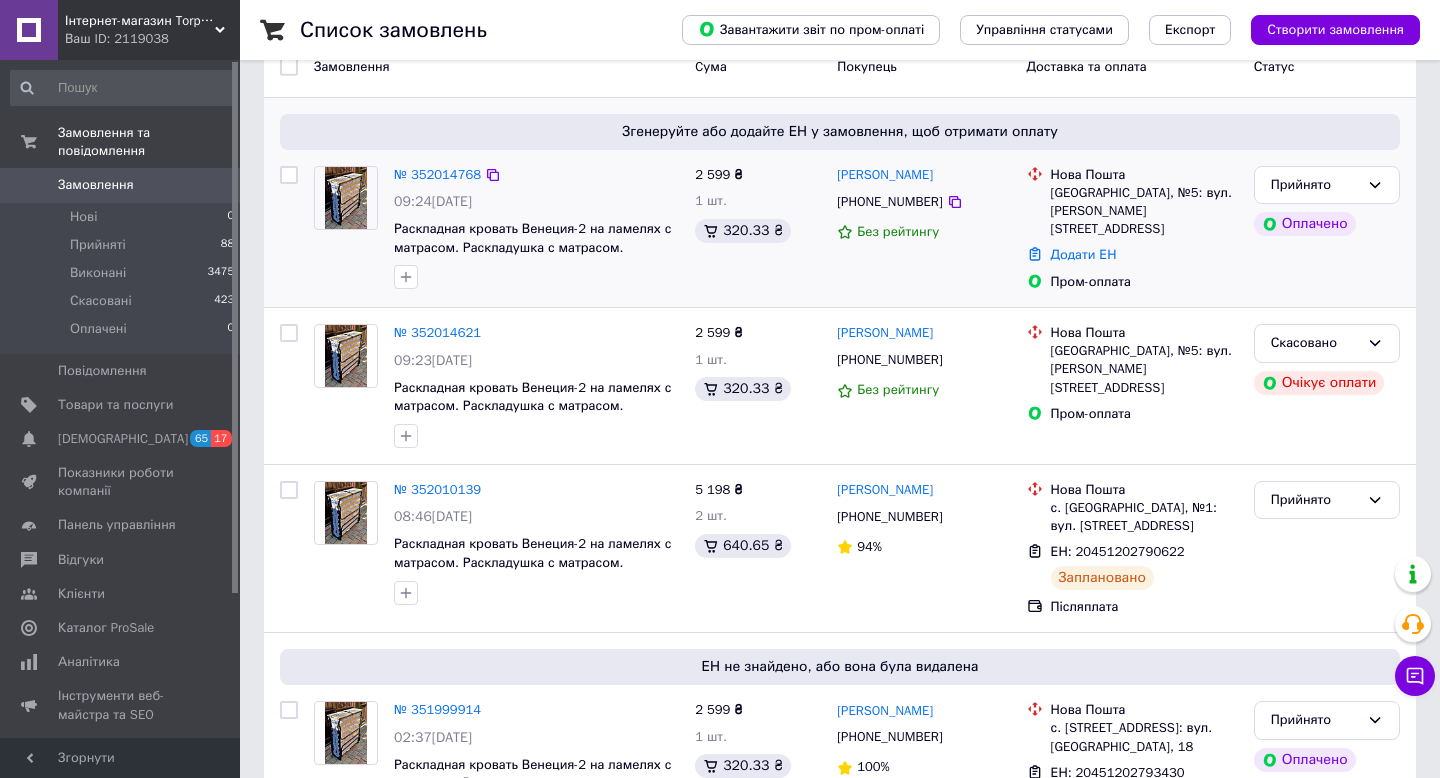 drag, startPoint x: 825, startPoint y: 170, endPoint x: 967, endPoint y: 169, distance: 142.00352 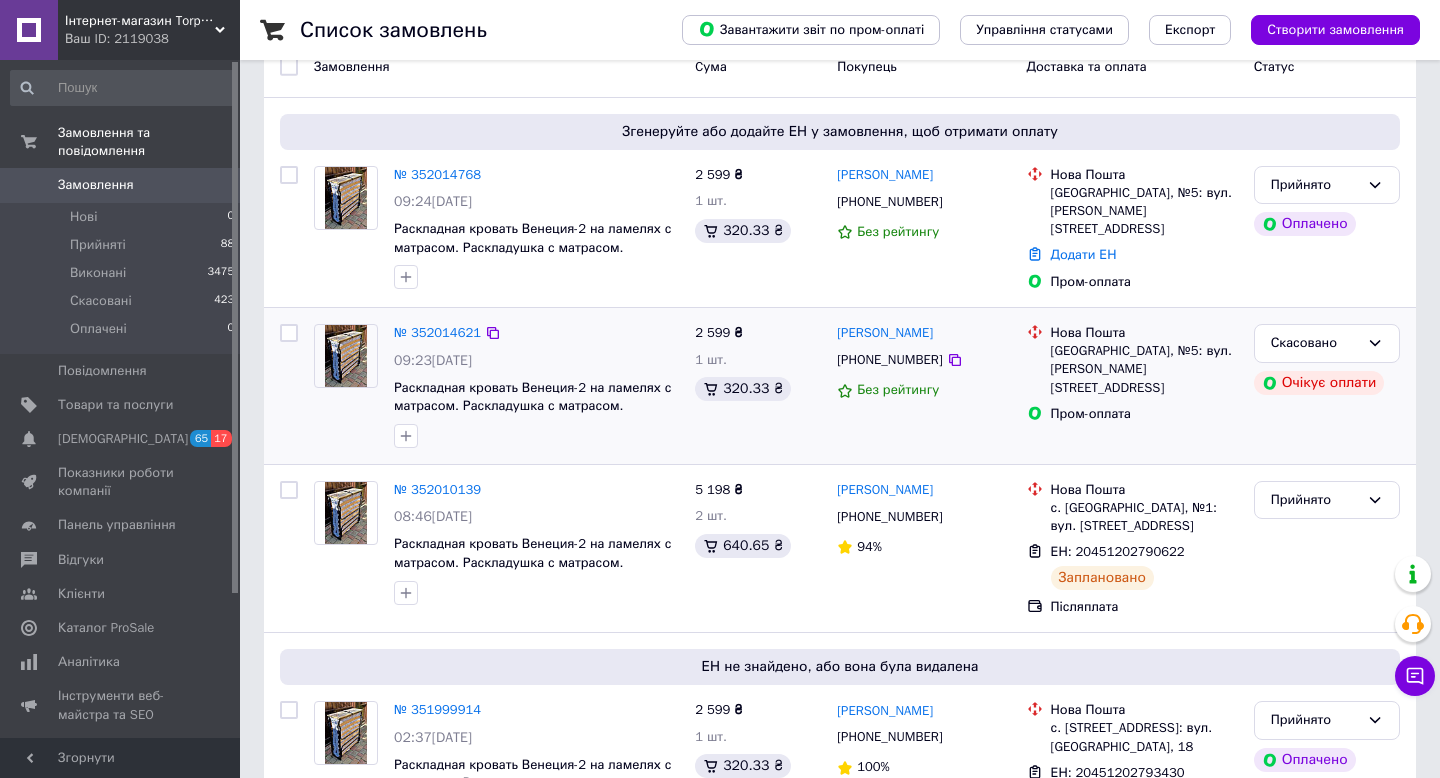 click on "09:23[DATE]" at bounding box center (536, 361) 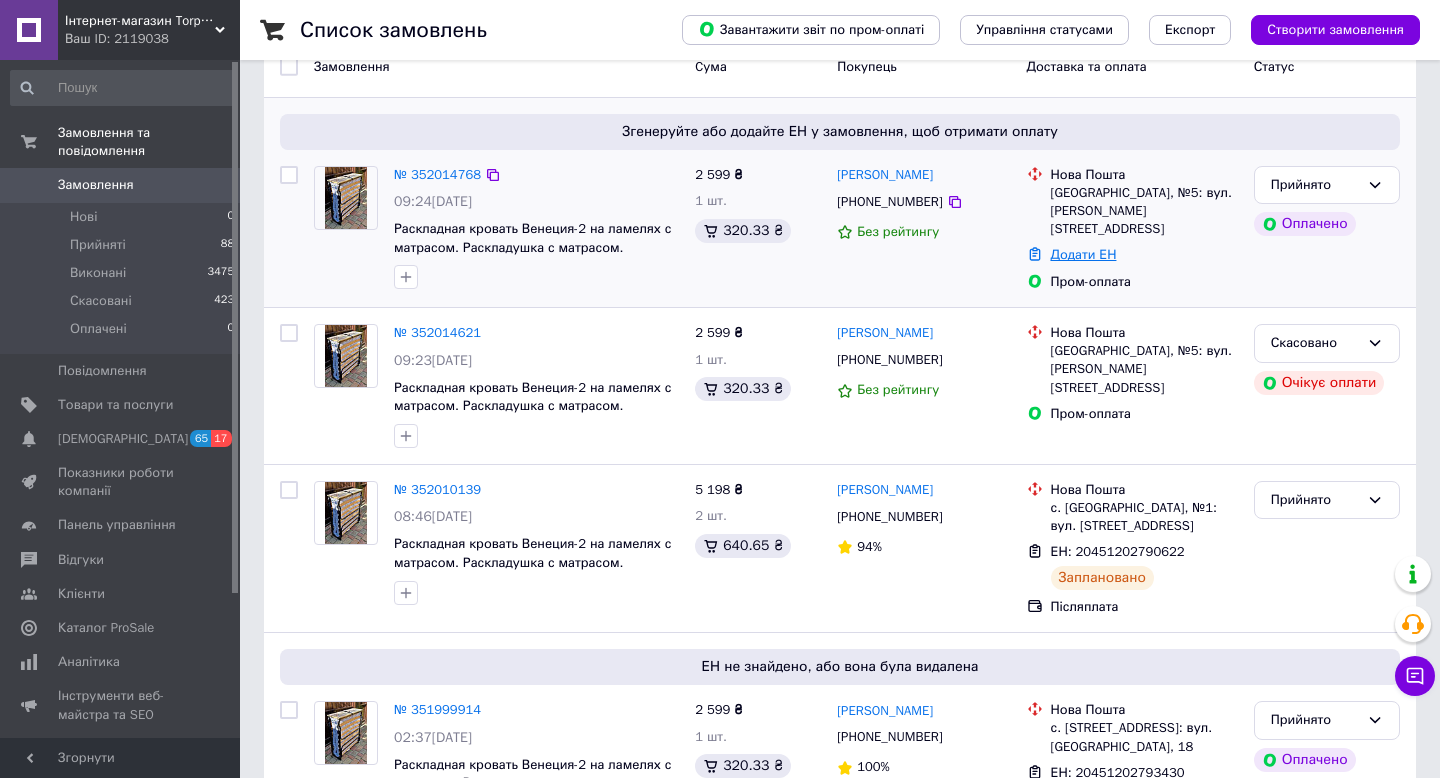 click on "Додати ЕН" at bounding box center [1084, 254] 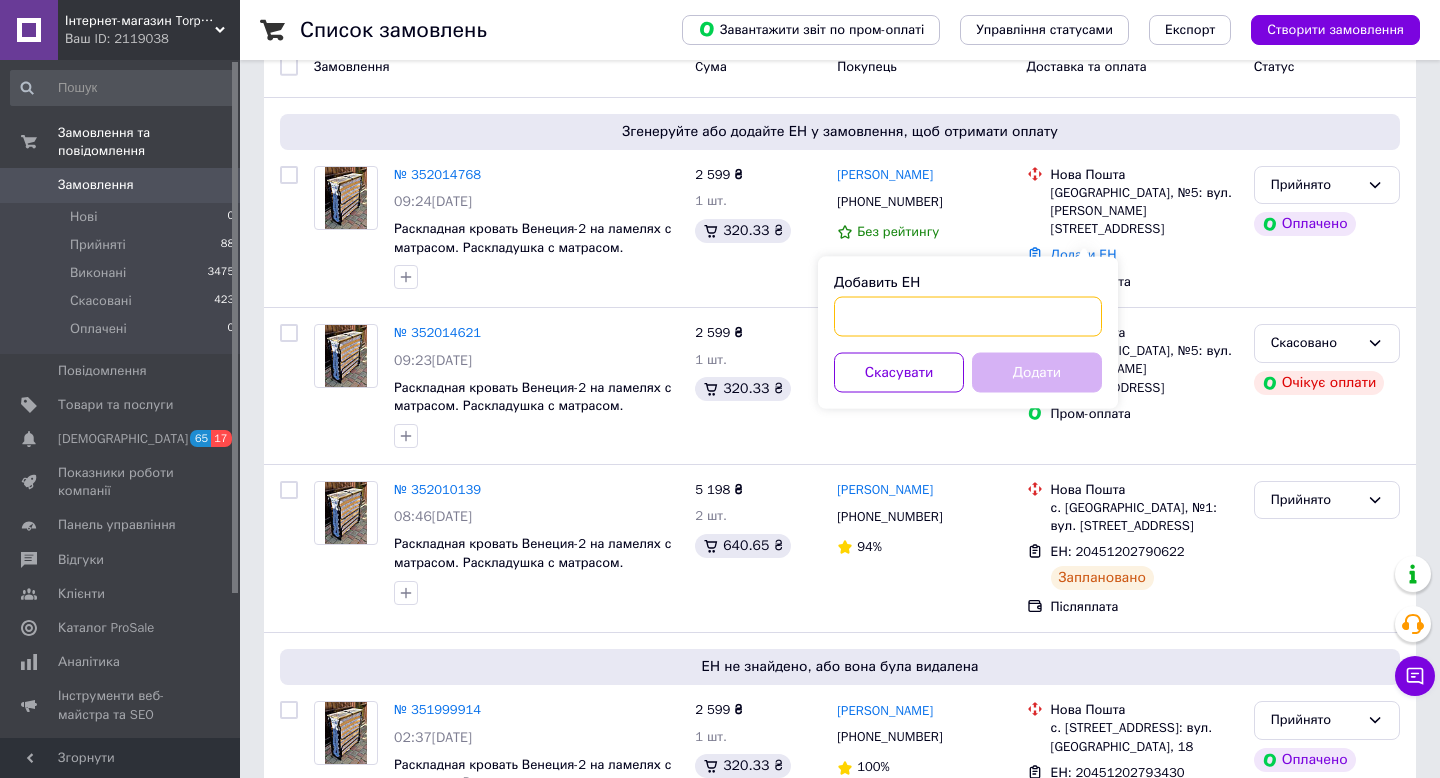 click on "Добавить ЕН" at bounding box center [968, 317] 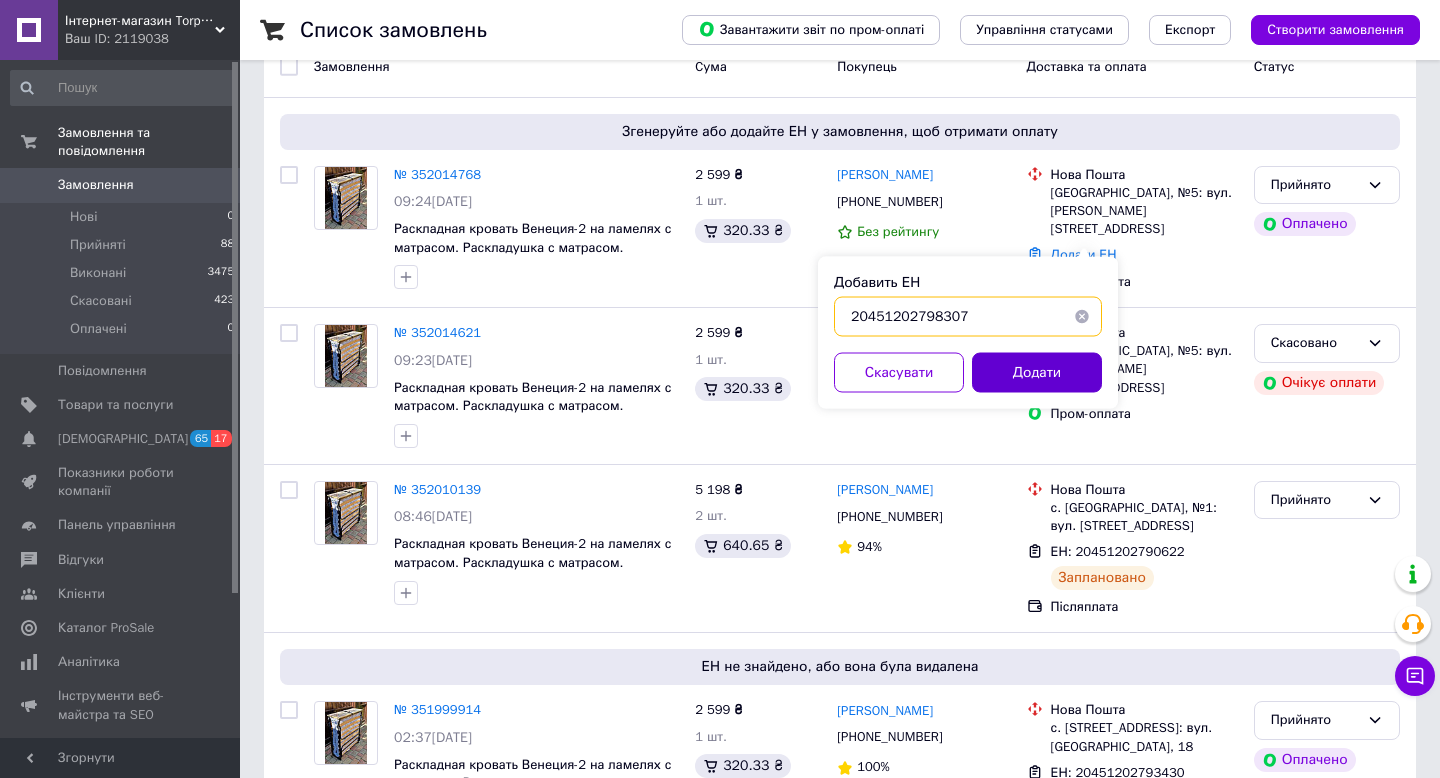 type on "20451202798307" 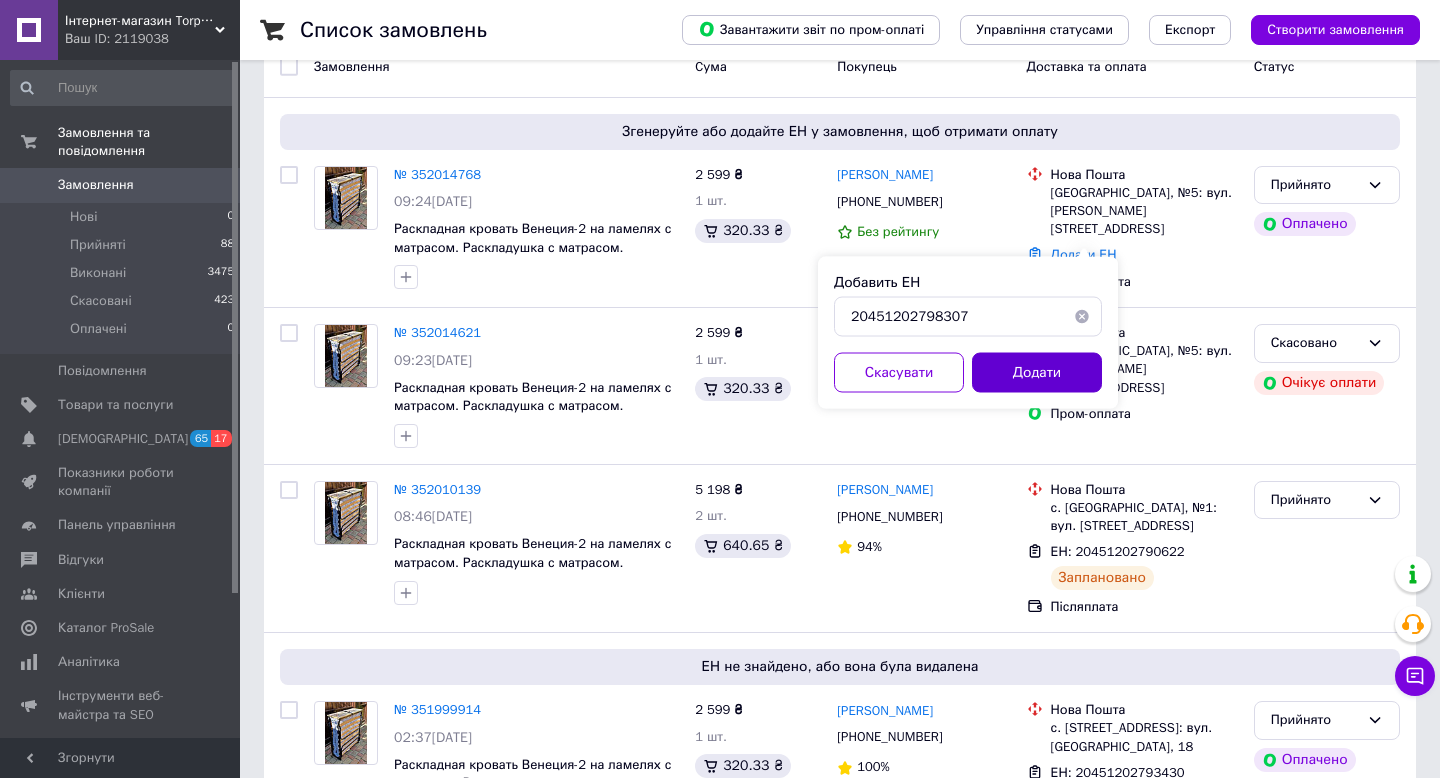 click on "Додати" at bounding box center [1037, 373] 